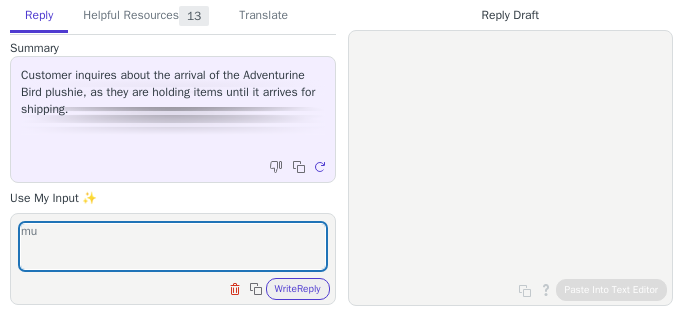 scroll, scrollTop: 0, scrollLeft: 0, axis: both 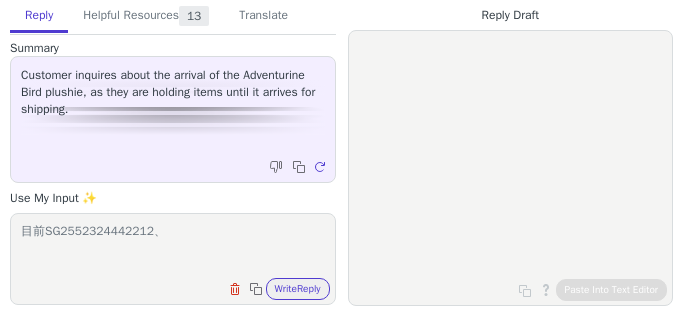 paste on "SG255624101111" 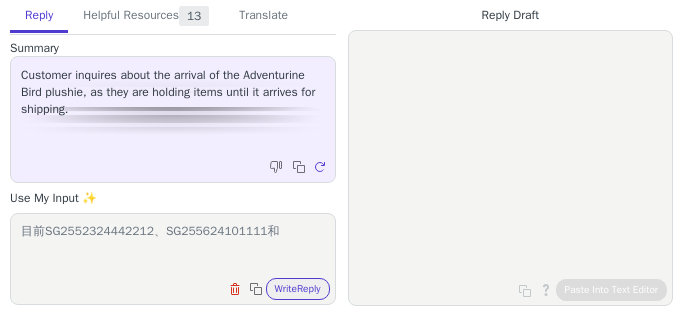 paste on "SG2552324443408" 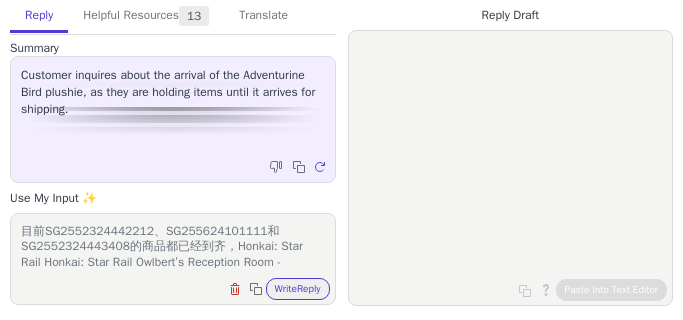 click on "目前SG2552324442212、SG255624101111和SG2552324443408的商品都已经到齐，Honkai: Star Rail Honkai: Star Rail Owlbert’s Reception Room - Aventubird Plush Doll" at bounding box center (173, 246) 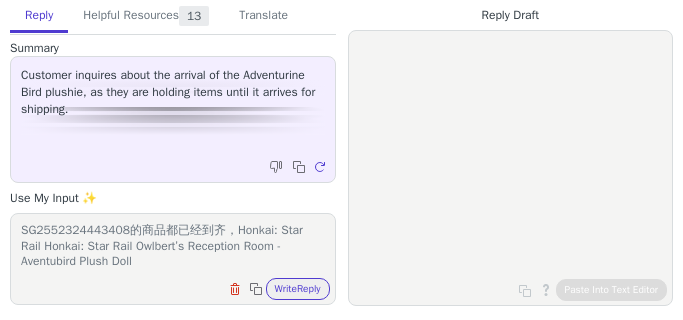 click on "目前SG2552324442212、SG255624101111和SG2552324443408的商品都已经到齐，Honkai: Star Rail Honkai: Star Rail Owlbert’s Reception Room - Aventubird Plush Doll" at bounding box center [173, 246] 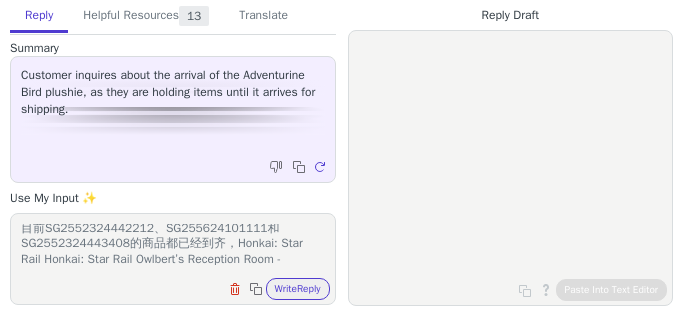 scroll, scrollTop: 0, scrollLeft: 0, axis: both 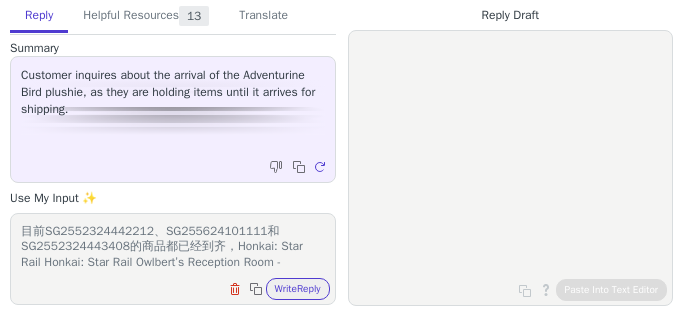 drag, startPoint x: 233, startPoint y: 242, endPoint x: 13, endPoint y: 219, distance: 221.199 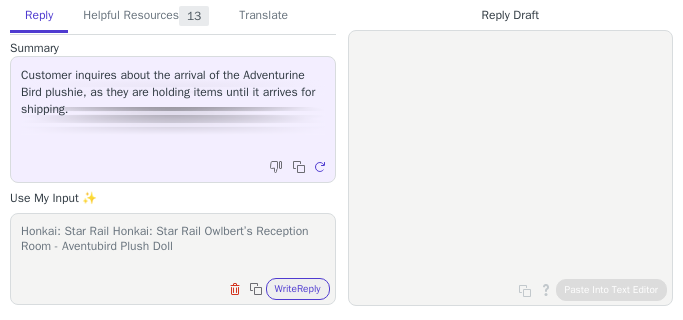 click on "Honkai: Star Rail Honkai: Star Rail Owlbert’s Reception Room - Aventubird Plush Doll" at bounding box center (173, 246) 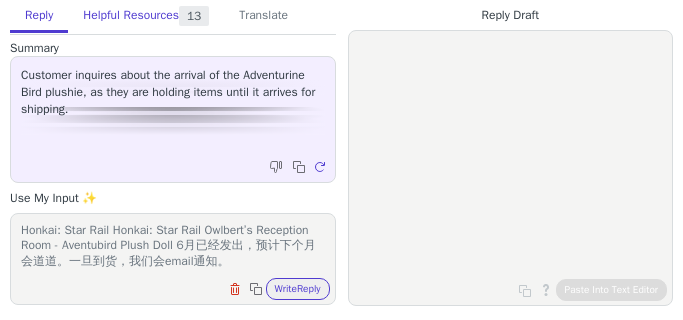 scroll, scrollTop: 0, scrollLeft: 0, axis: both 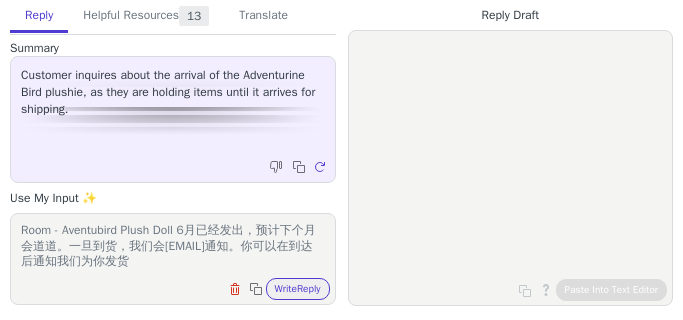 click on "Honkai: Star Rail Honkai: Star Rail Owlbert’s Reception Room - Aventubird Plush Doll 6月已经发出，预计下个月会道道。一旦到货，我们会email通知。你可以在到达后通知我们为你发货" at bounding box center [173, 246] 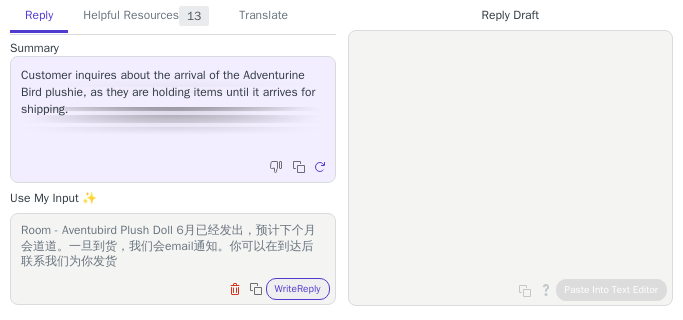 click on "Honkai: Star Rail Honkai: Star Rail Owlbert’s Reception Room - Aventubird Plush Doll 6月已经发出，预计下个月会道道。一旦到货，我们会email通知。你可以在到达后联系我们为你发货" at bounding box center (173, 246) 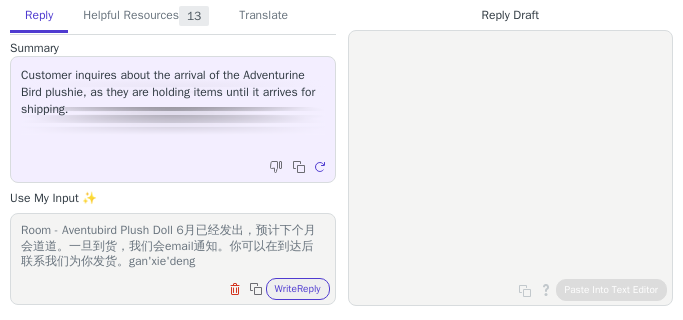scroll, scrollTop: 31, scrollLeft: 0, axis: vertical 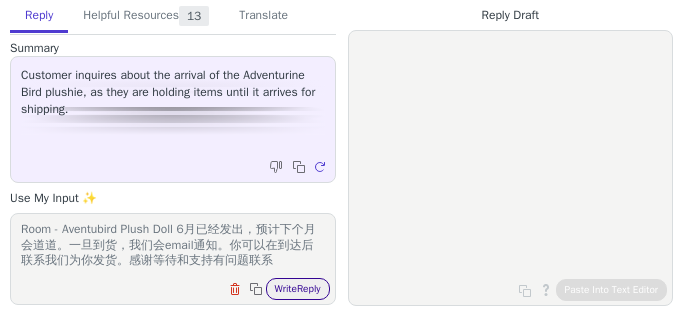 type on "Honkai: Star Rail Honkai: Star Rail Owlbert’s Reception Room - Aventubird Plush Doll 6月已经发出，预计下个月会道道。一旦到货，我们会email通知。你可以在到达后联系我们为你发货。感谢等待和支持有问题联系" 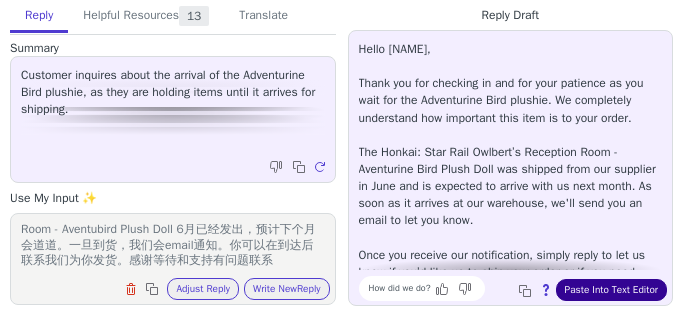 click on "Paste Into Text Editor" at bounding box center (611, 290) 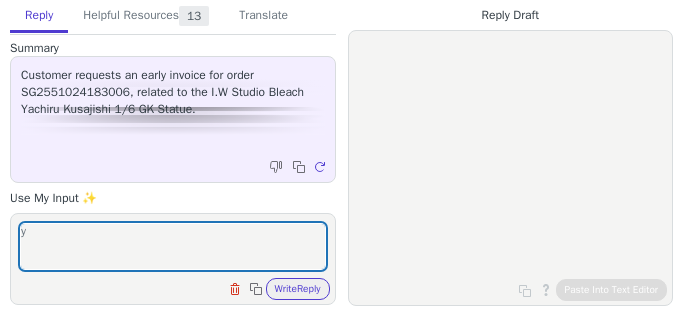 scroll, scrollTop: 0, scrollLeft: 0, axis: both 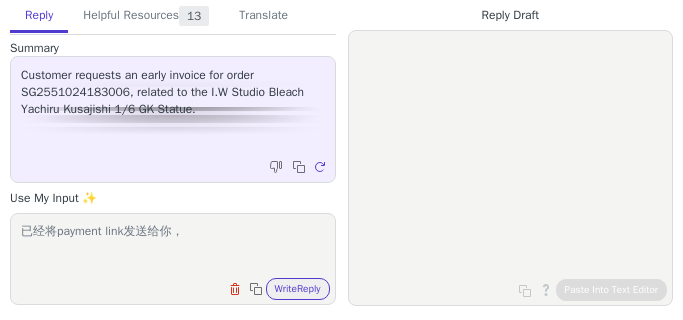 click on "已经将payment link发送给你，" at bounding box center [173, 246] 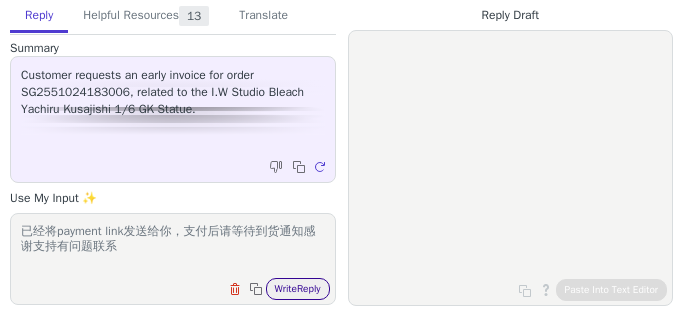 type on "已经将payment link发送给你，支付后请等待到货通知感谢支持有问题联系" 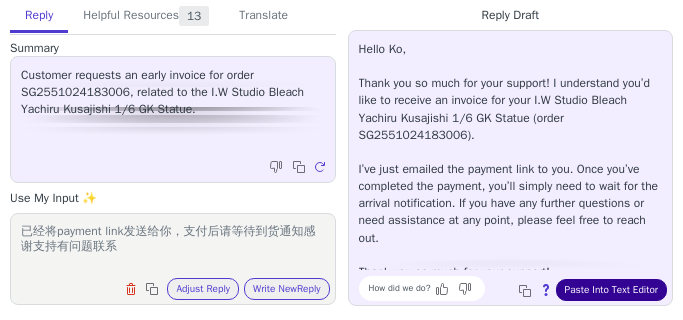 click on "Paste Into Text Editor" at bounding box center (611, 290) 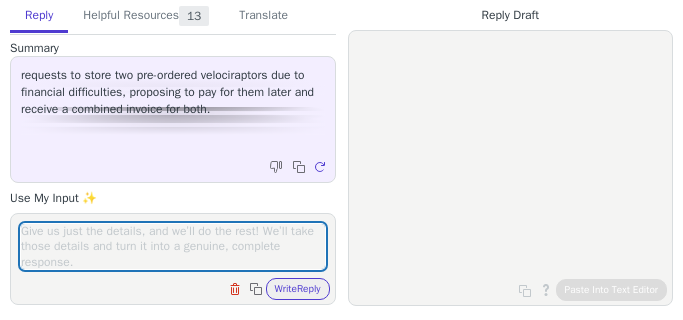 click at bounding box center [173, 246] 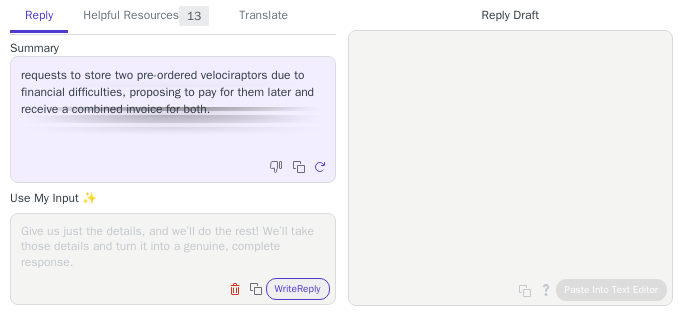 click at bounding box center (173, 246) 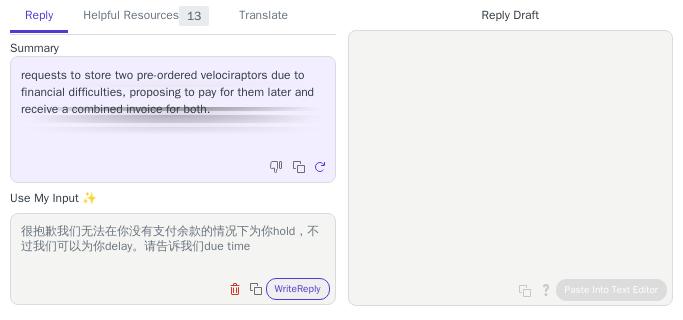 click on "很抱歉我们无法在你没有支付余款的情况下为你hold，不过我们可以为你delay。请告诉我们due time" at bounding box center [173, 246] 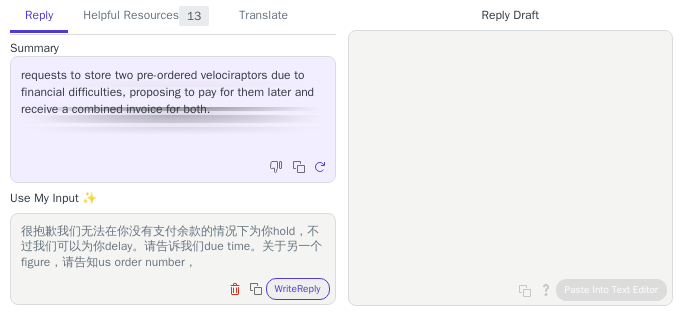 scroll, scrollTop: 16, scrollLeft: 0, axis: vertical 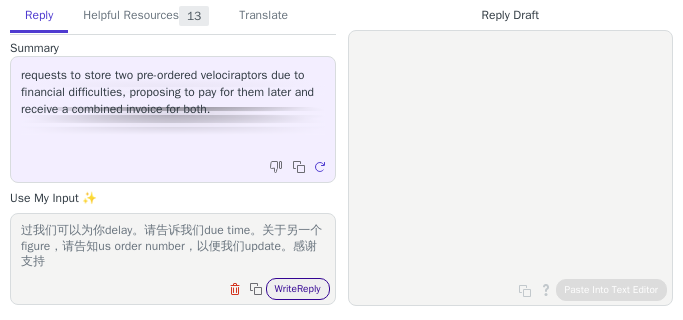 type on "很抱歉我们无法在你没有支付余款的情况下为你hold，不过我们可以为你delay。请告诉我们due time。关于另一个figure，请告知us order number，以便我们update。感谢支持" 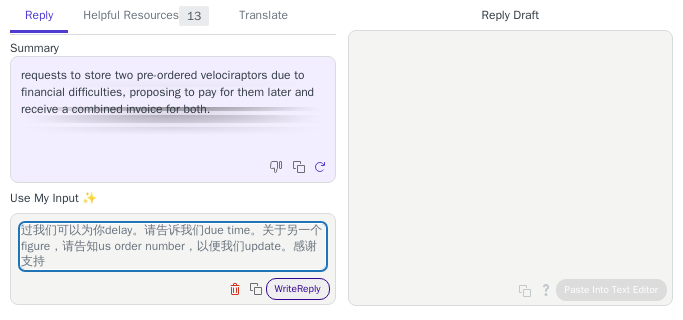 click on "Write  Reply" at bounding box center [298, 289] 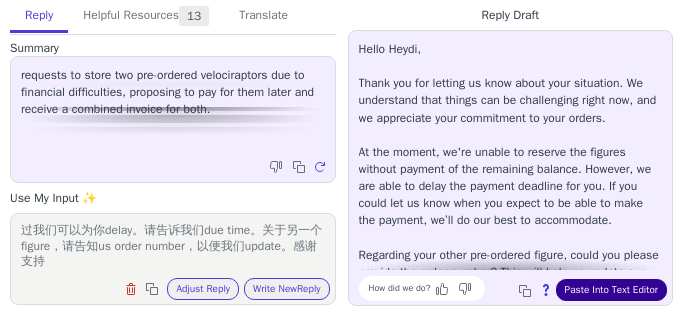 click on "Paste Into Text Editor" at bounding box center [611, 290] 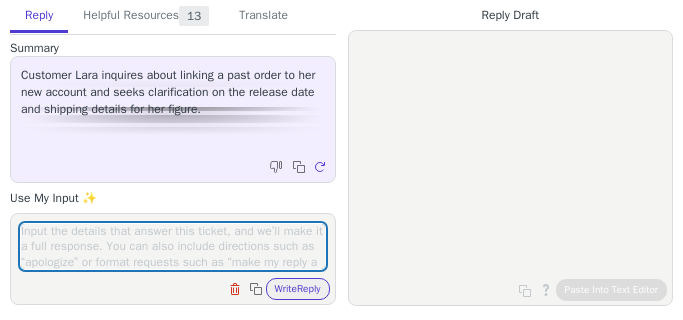 scroll, scrollTop: 0, scrollLeft: 0, axis: both 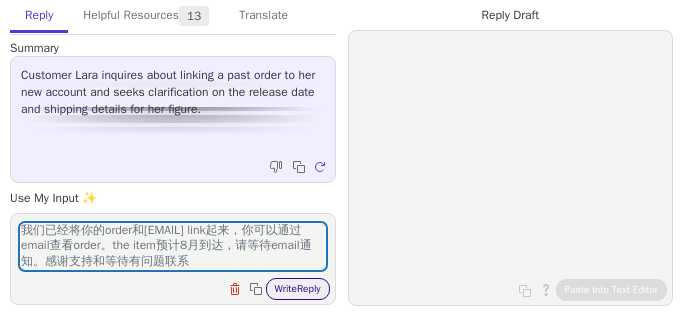 type on "我们已经将你的order和[EMAIL] link起来，你可以通过email查看order。the item预计8月到达，请等待email通知。感谢支持和等待有问题联系" 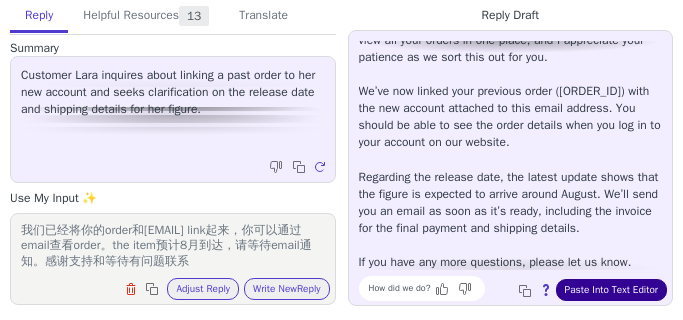 scroll, scrollTop: 148, scrollLeft: 0, axis: vertical 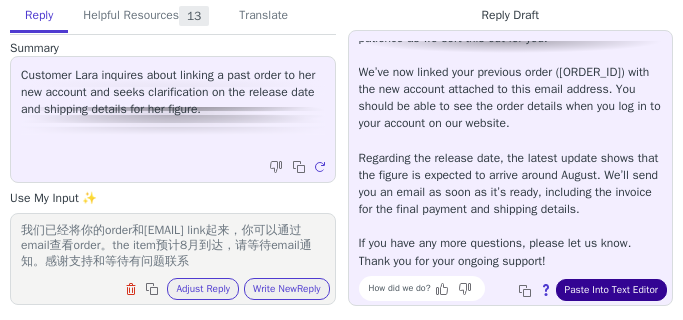 click on "Paste Into Text Editor" at bounding box center (611, 290) 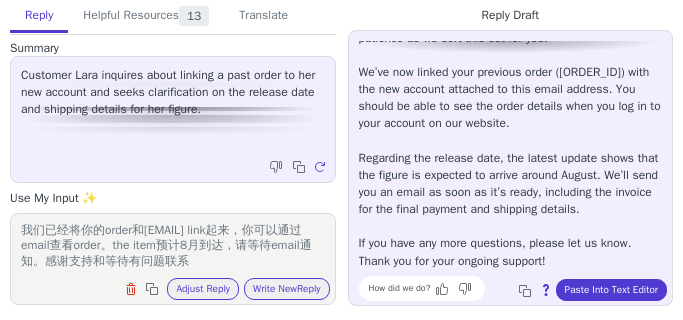 scroll, scrollTop: 0, scrollLeft: 0, axis: both 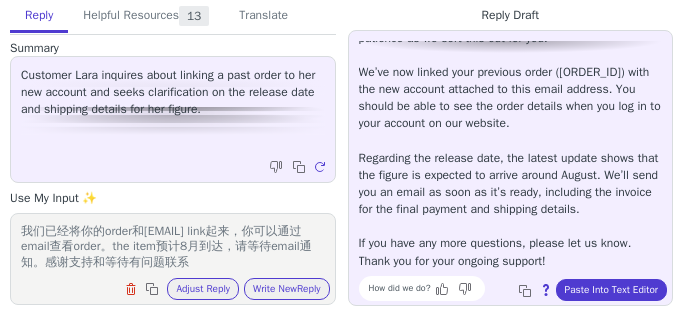 drag, startPoint x: 146, startPoint y: 227, endPoint x: 278, endPoint y: 227, distance: 132 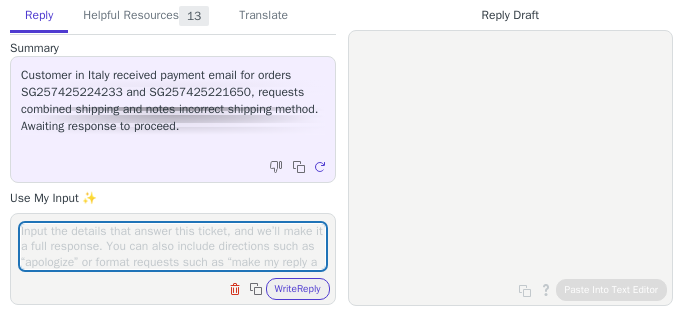 scroll, scrollTop: 0, scrollLeft: 0, axis: both 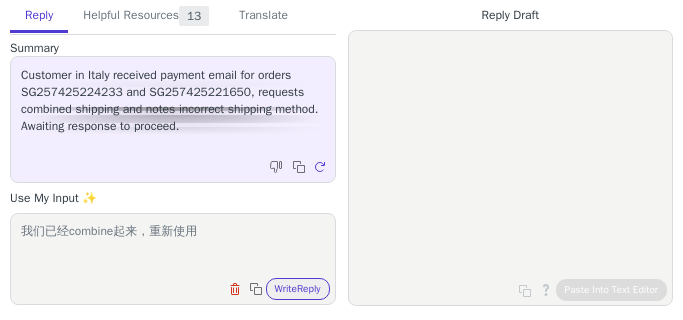 click on "我们已经combine起来，重新使用" at bounding box center (173, 246) 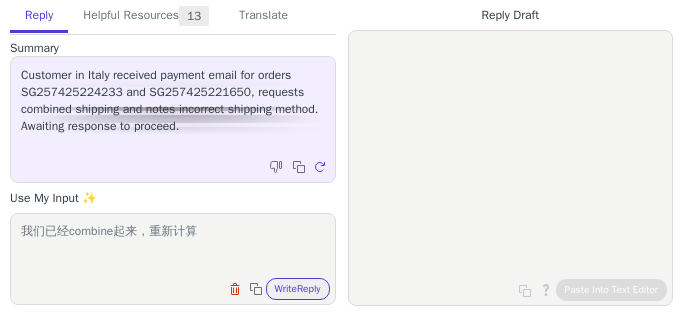 paste on "EXPRESS POST" 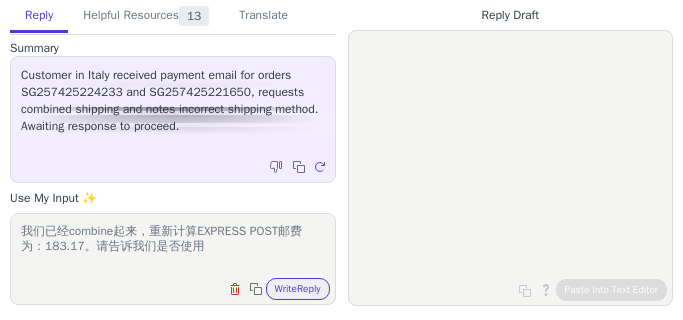 paste on "EXPRESS POST" 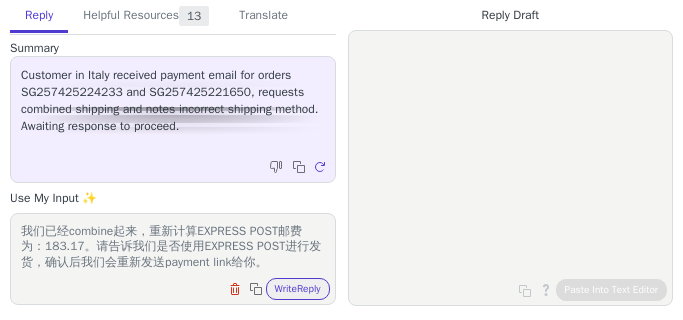scroll, scrollTop: 16, scrollLeft: 0, axis: vertical 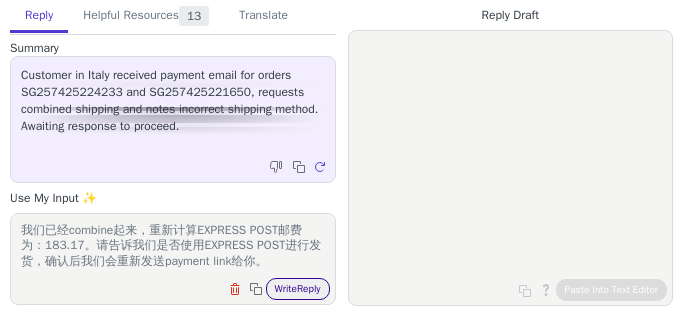 type on "我们已经combine起来，重新计算EXPRESS POST邮费为：183.17。请告诉我们是否使用EXPRESS POST进行发货，确认后我们会重新发送payment link给你。" 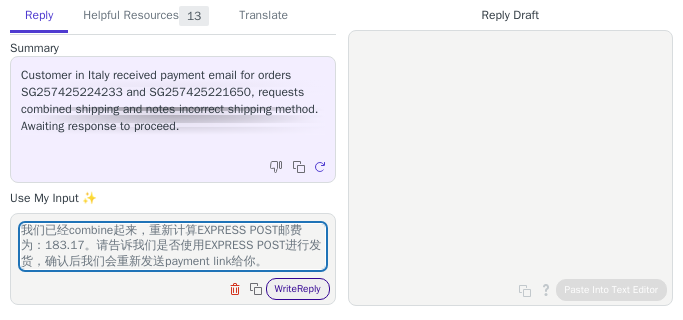 click on "Write  Reply" at bounding box center (298, 289) 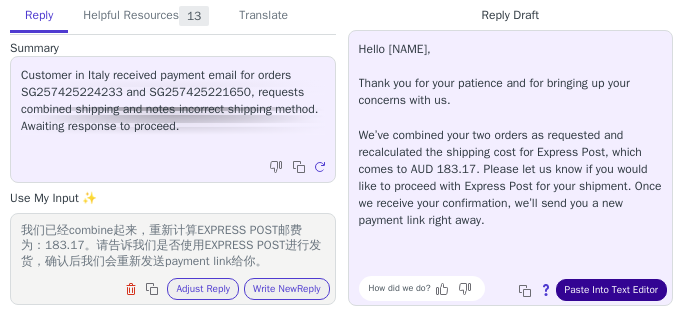 click on "Paste Into Text Editor" at bounding box center (611, 290) 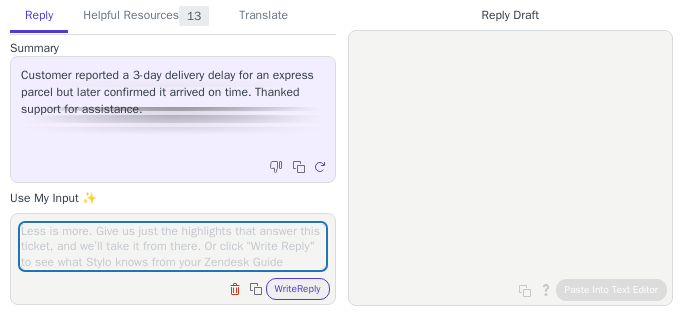 scroll, scrollTop: 0, scrollLeft: 0, axis: both 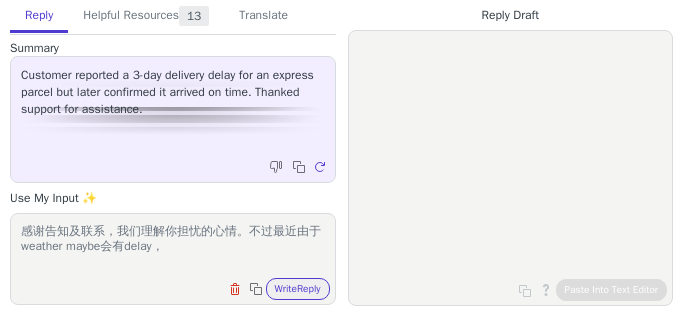 click on "感谢告知及联系，我们理解你担忧的心情。不过最近由于weather maybe会有delay，" at bounding box center (173, 246) 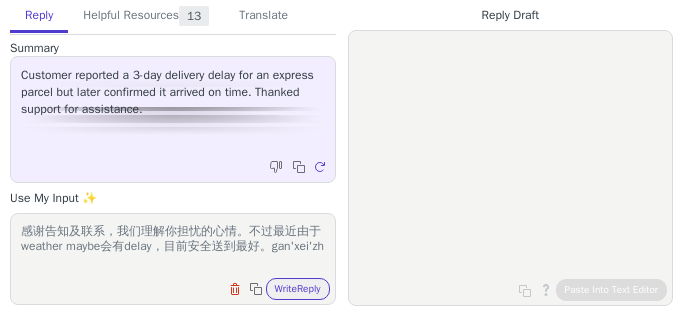 scroll, scrollTop: 0, scrollLeft: 0, axis: both 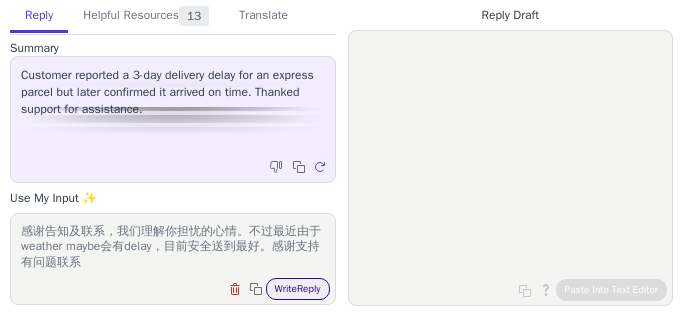 type on "感谢告知及联系，我们理解你担忧的心情。不过最近由于weather maybe会有delay，目前安全送到最好。感谢支持有问题联系" 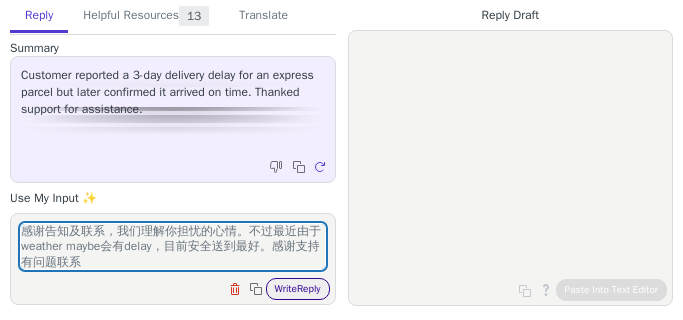 click on "Write  Reply" at bounding box center (298, 289) 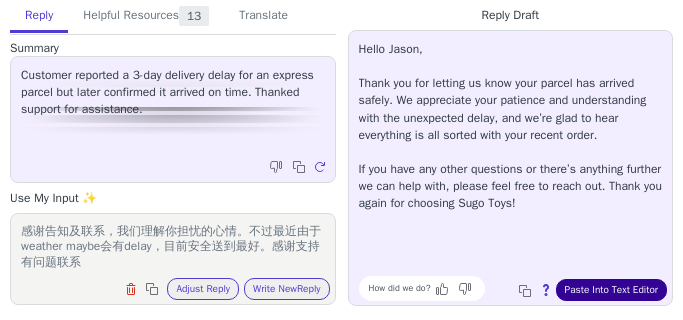 click on "Paste Into Text Editor" at bounding box center [611, 290] 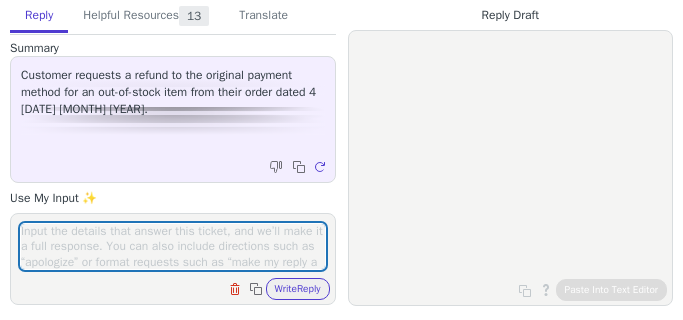 scroll, scrollTop: 0, scrollLeft: 0, axis: both 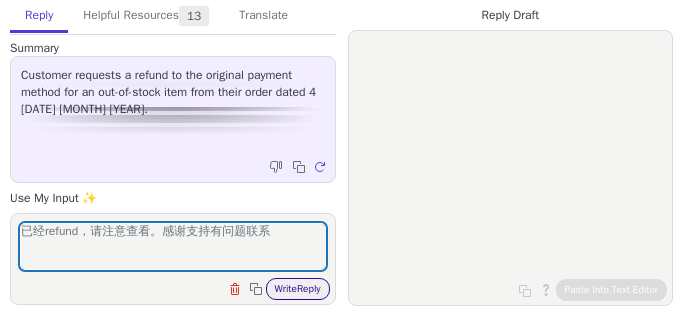 type on "已经refund，请注意查看。感谢支持有问题联系" 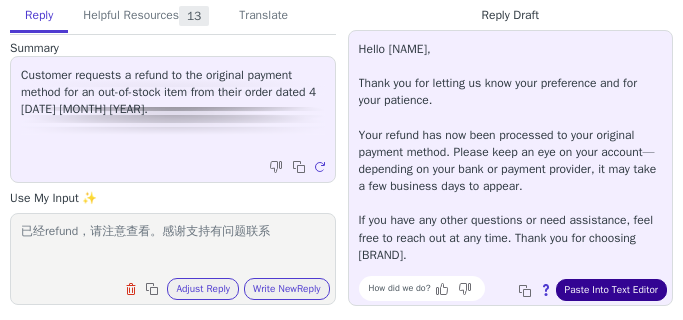 click on "Paste Into Text Editor" at bounding box center (611, 290) 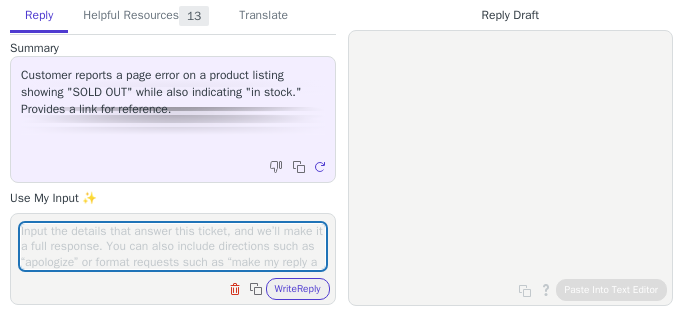 scroll, scrollTop: 0, scrollLeft: 0, axis: both 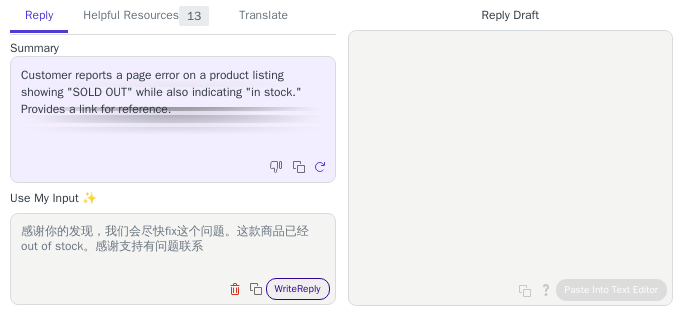 type on "感谢你的发现，我们会尽快fix这个问题。这款商品已经out of stock。感谢支持有问题联系" 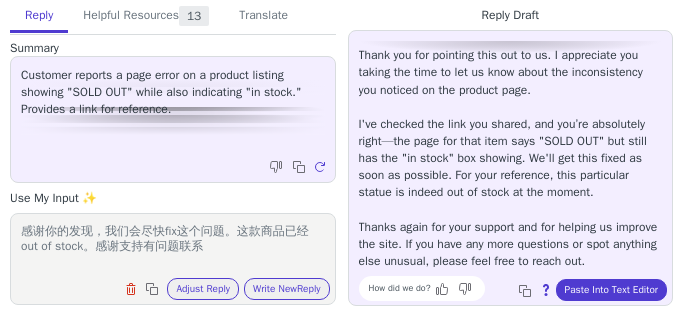 scroll, scrollTop: 61, scrollLeft: 0, axis: vertical 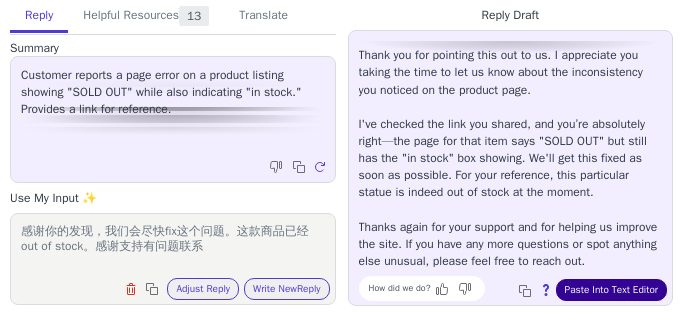 click on "Paste Into Text Editor" at bounding box center [611, 290] 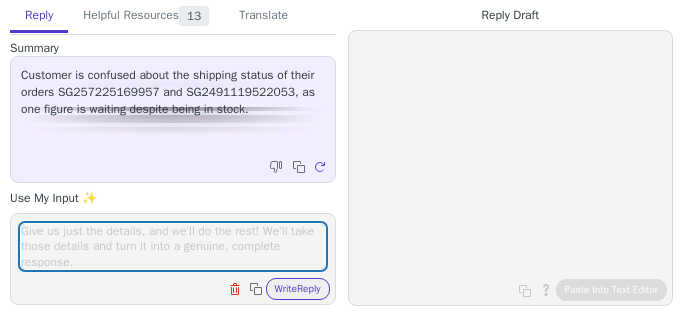 scroll, scrollTop: 0, scrollLeft: 0, axis: both 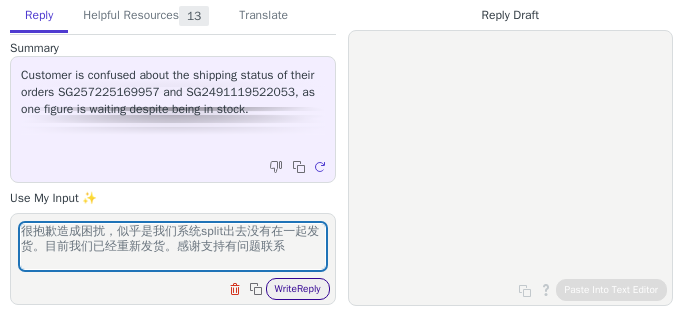 type on "很抱歉造成困扰，似乎是我们系统split出去没有在一起发货。目前我们已经重新发货。感谢支持有问题联系" 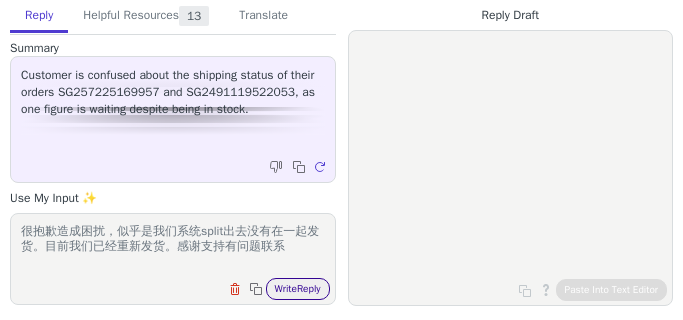 click on "Write  Reply" at bounding box center (298, 289) 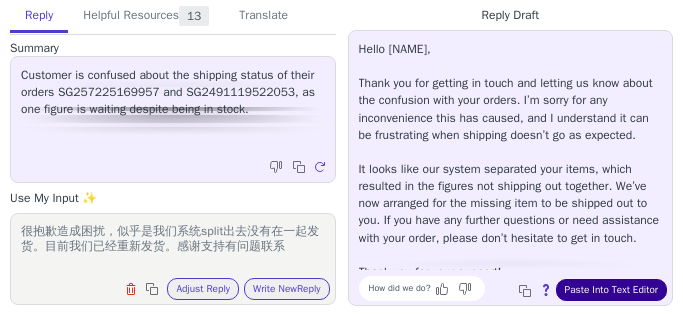 click on "Paste Into Text Editor" at bounding box center (611, 290) 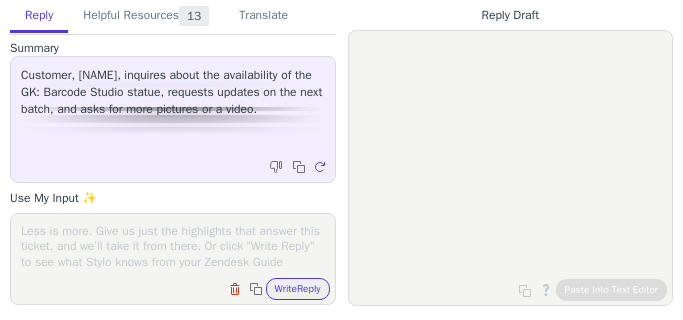 click at bounding box center [173, 246] 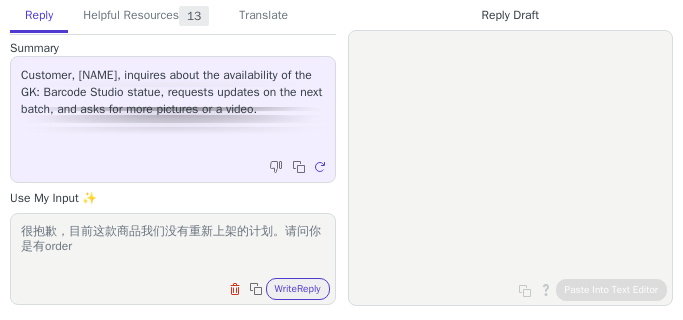drag, startPoint x: 112, startPoint y: 246, endPoint x: 285, endPoint y: 233, distance: 173.48775 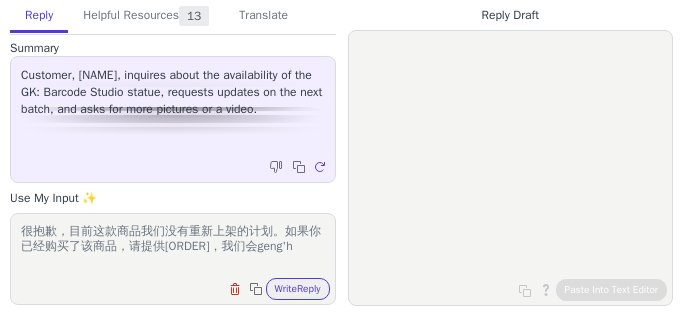 scroll, scrollTop: 0, scrollLeft: 0, axis: both 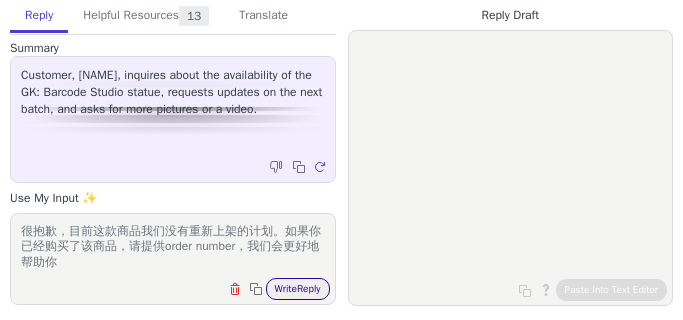 type on "很抱歉，目前这款商品我们没有重新上架的计划。如果你已经购买了该商品，请提供order number，我们会更好地帮助你" 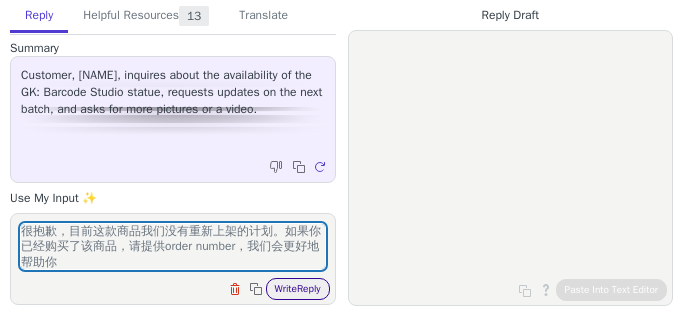 click on "Write  Reply" at bounding box center [298, 289] 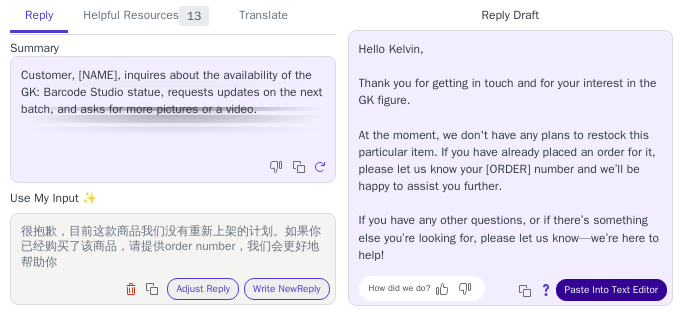 click on "Paste Into Text Editor" at bounding box center (611, 290) 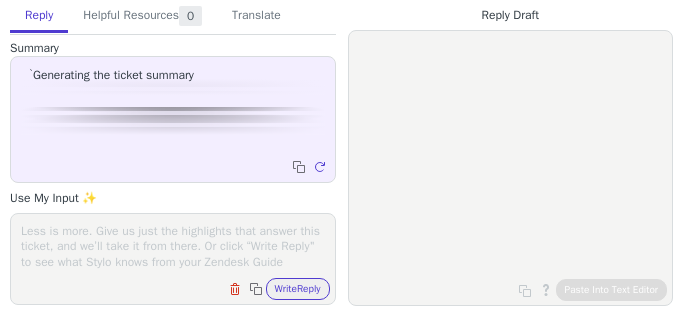 scroll, scrollTop: 0, scrollLeft: 0, axis: both 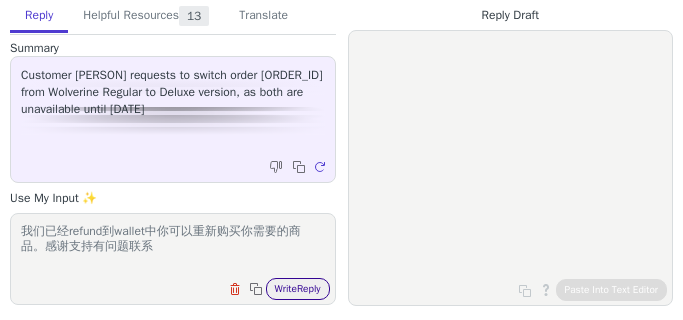 type on "我们已经refund到wallet中你可以重新购买你需要的商品。感谢支持有问题联系" 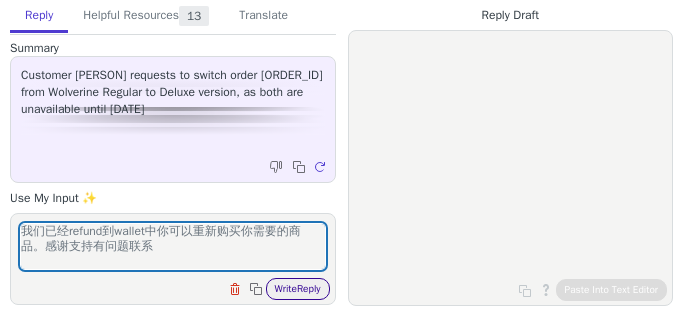 click on "Write  Reply" at bounding box center [298, 289] 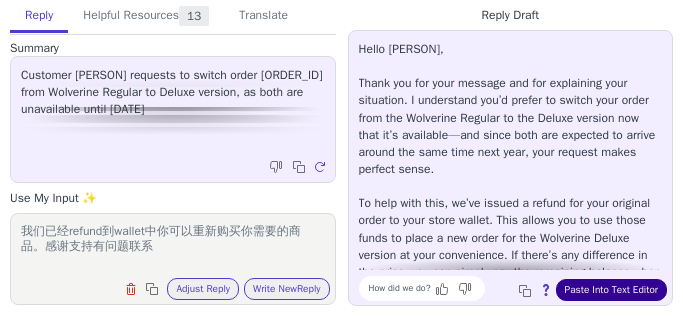 click on "Paste Into Text Editor" at bounding box center (611, 290) 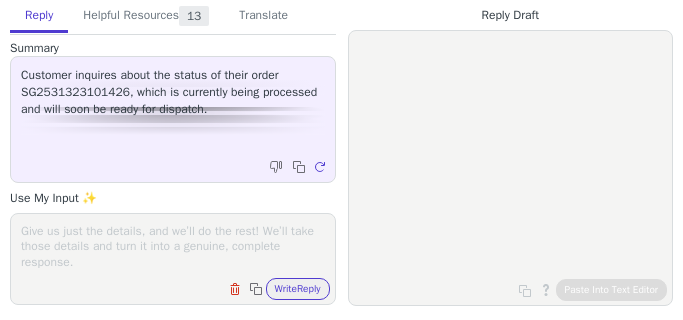 scroll, scrollTop: 0, scrollLeft: 0, axis: both 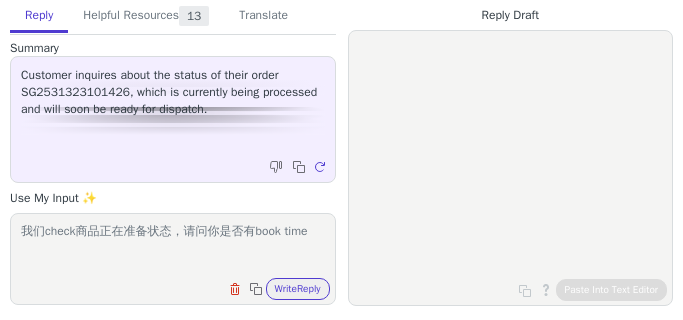 click on "我们check商品正在准备状态，请问你是否有book time" at bounding box center (173, 246) 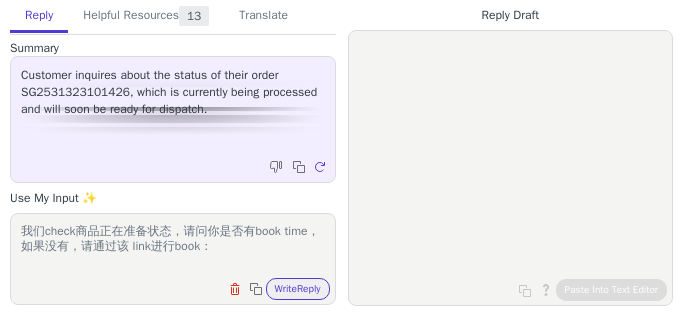 paste on "https://sugo.toys/pickup" 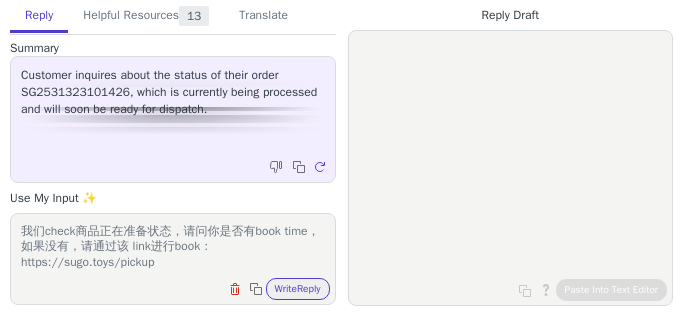 scroll, scrollTop: 0, scrollLeft: 0, axis: both 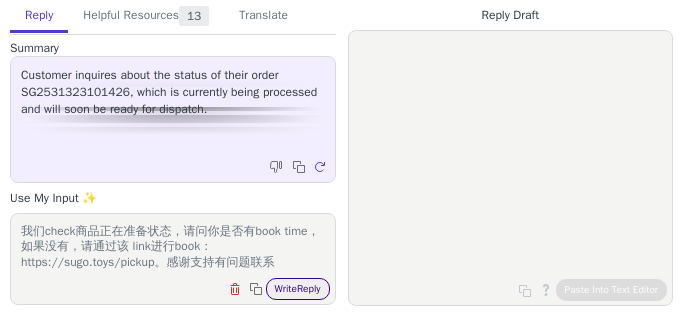 type on "我们check商品正在准备状态，请问你是否有book time，如果没有，请通过该 link进行book：https://sugo.toys/pickup。感谢支持有问题联系" 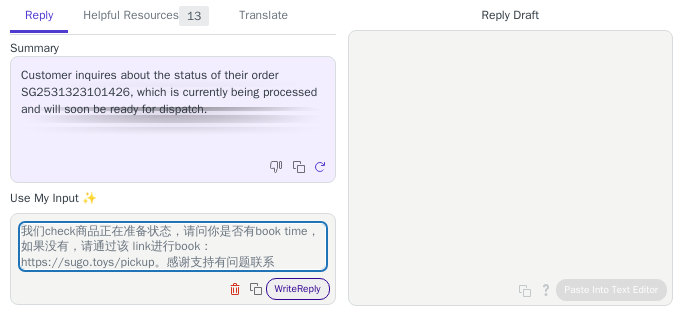 click on "Write  Reply" at bounding box center (298, 289) 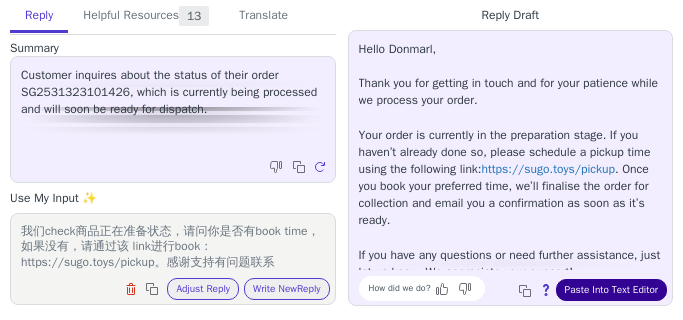 click on "Paste Into Text Editor" at bounding box center [611, 290] 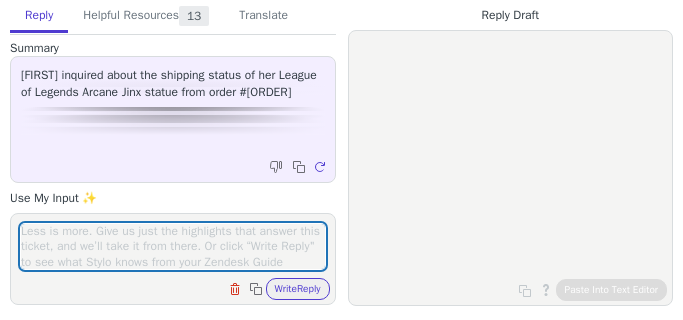 scroll, scrollTop: 0, scrollLeft: 0, axis: both 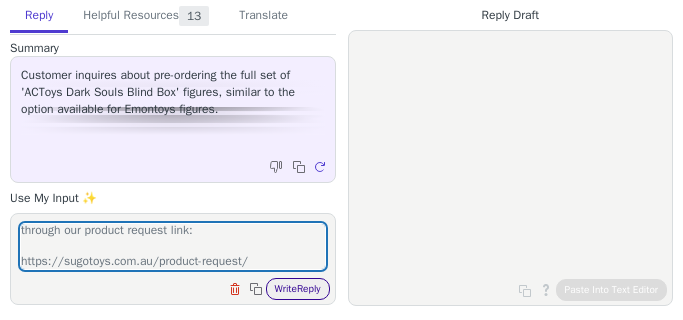 type on "To request a specific product, please submit your request through our product request link:
https://sugotoys.com.au/product-request/" 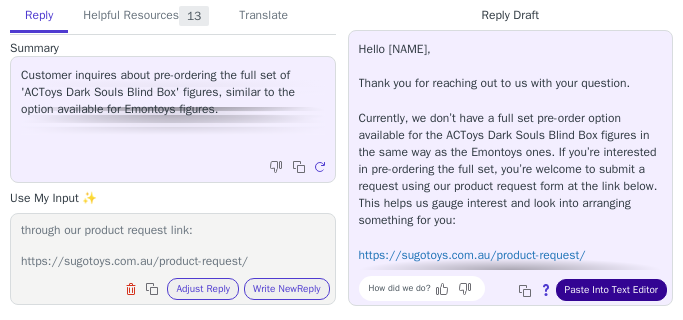 click on "Paste Into Text Editor" at bounding box center (611, 290) 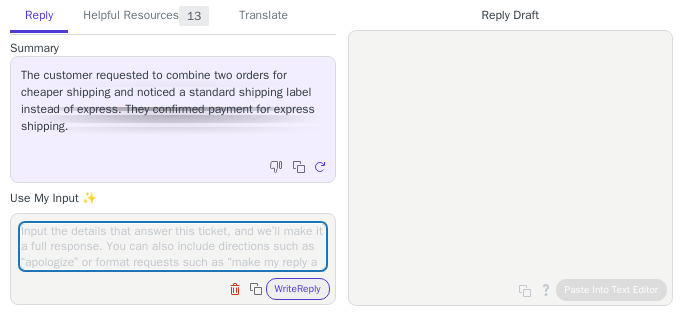 scroll, scrollTop: 0, scrollLeft: 0, axis: both 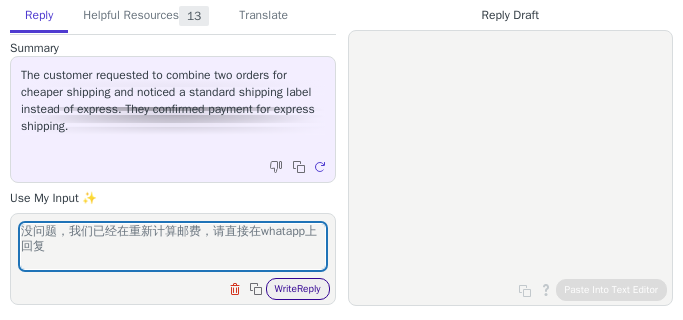 type on "没问题，我们已经在重新计算邮费，请直接在whatapp上回复" 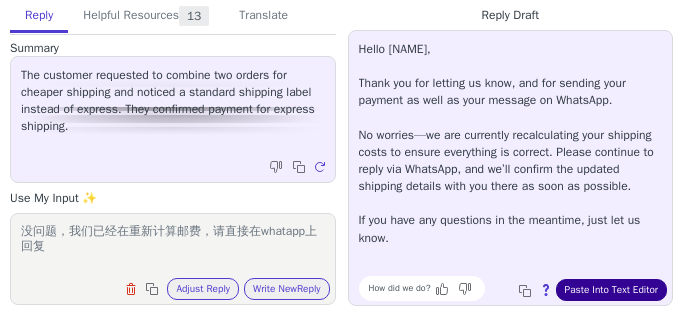 click on "Paste Into Text Editor" at bounding box center [611, 290] 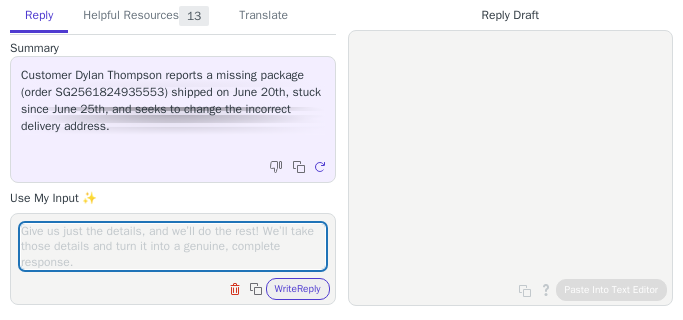 click at bounding box center [173, 246] 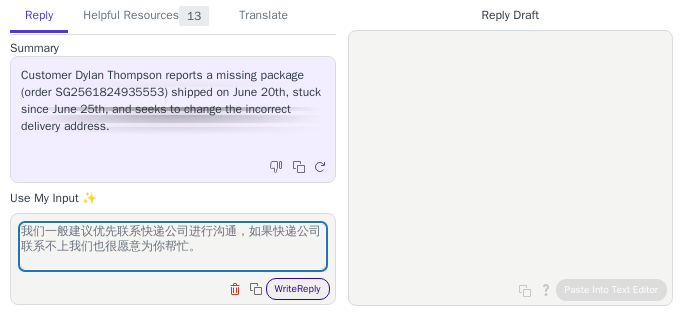 type on "我们一般建议优先联系快递公司进行沟通，如果快递公司联系不上我们也很愿意为你帮忙。" 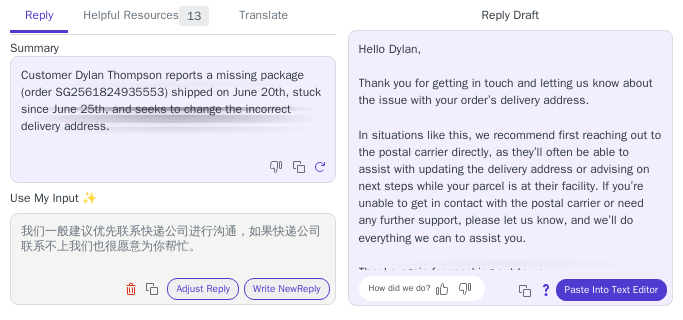 click on "How did we do?   Copy to clipboard About this reply Paste Into Text Editor" at bounding box center (521, 288) 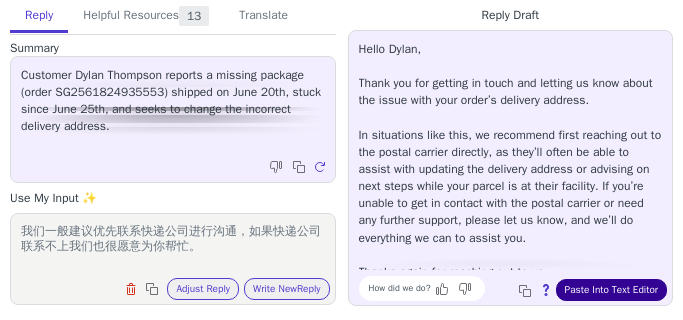 click on "Paste Into Text Editor" at bounding box center [611, 290] 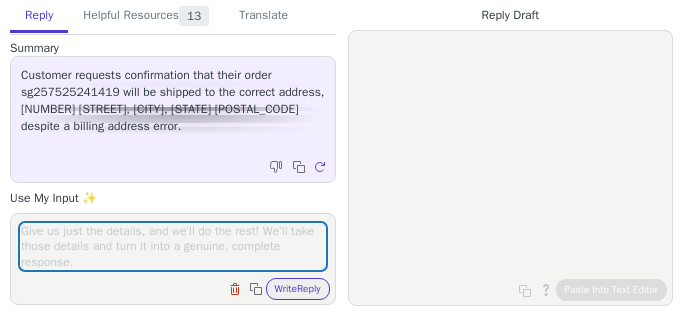 scroll, scrollTop: 0, scrollLeft: 0, axis: both 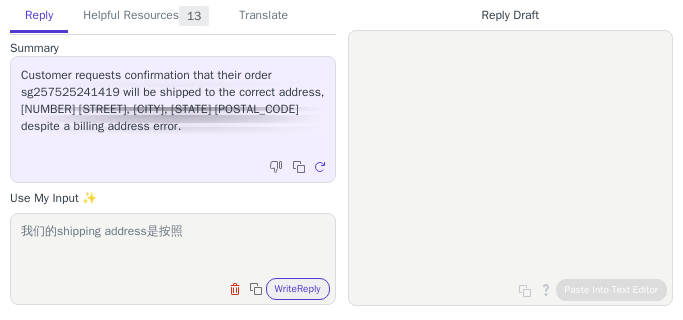 paste on "8a greenlands rd
house
LANE COVE NORTH New South Wales 2066" 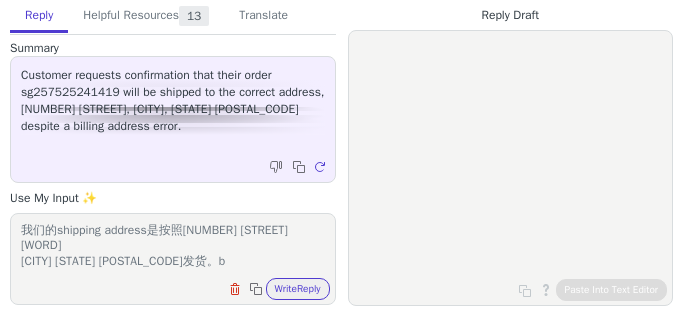 scroll, scrollTop: 16, scrollLeft: 0, axis: vertical 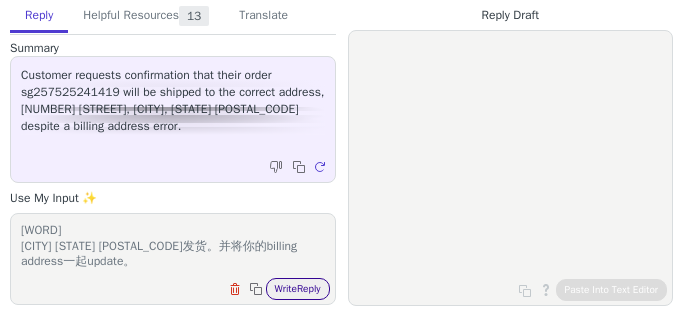 type on "我们的shipping address是按照8a greenlands rd
house
LANE COVE NORTH New South Wales 2066发货。并将你的billing address一起update。" 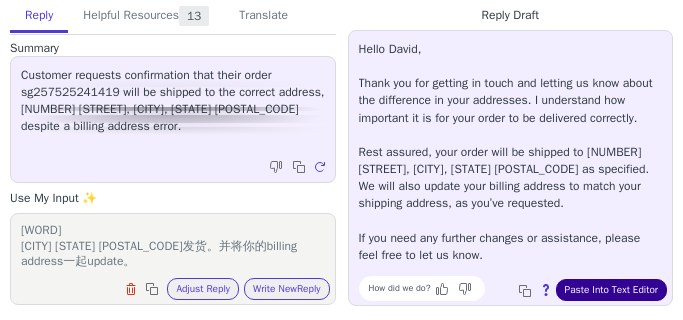 scroll, scrollTop: 28, scrollLeft: 0, axis: vertical 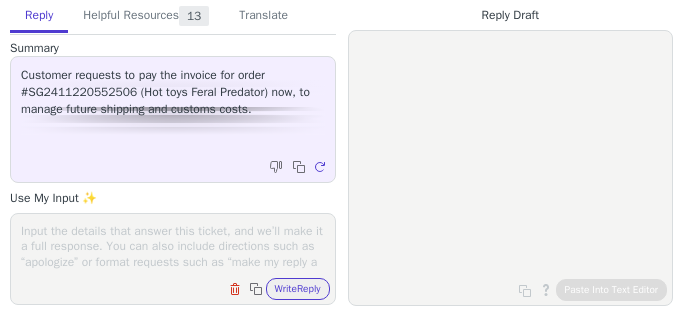 click at bounding box center [173, 246] 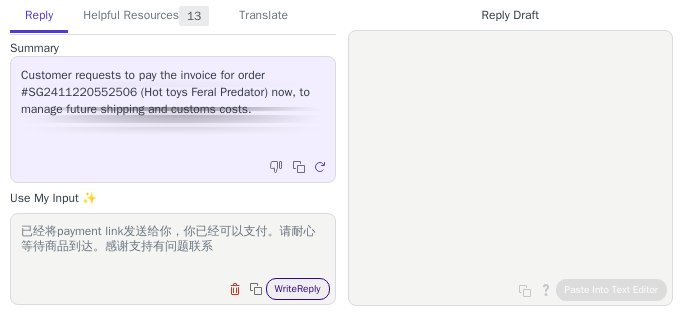 type on "已经将payment link发送给你，你已经可以支付。请耐心等待商品到达。感谢支持有问题联系" 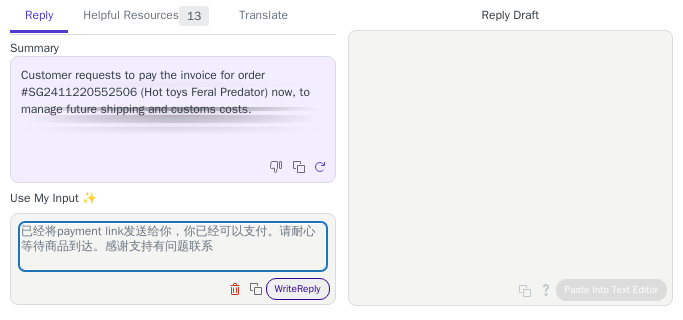 click on "Write  Reply" at bounding box center [298, 289] 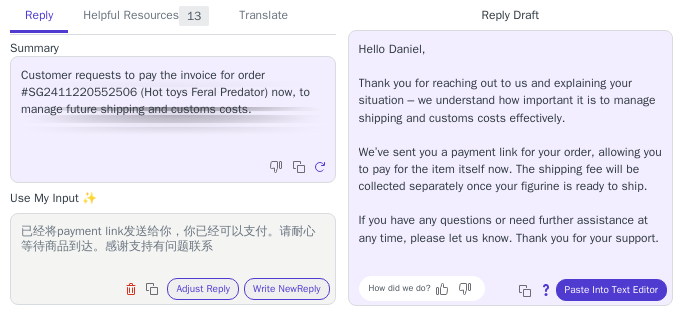 scroll, scrollTop: 28, scrollLeft: 0, axis: vertical 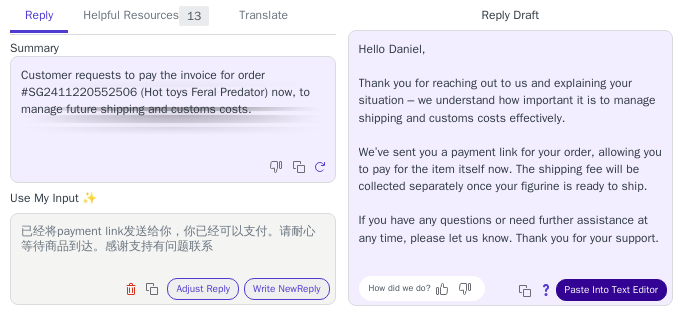 click on "Paste Into Text Editor" at bounding box center [611, 290] 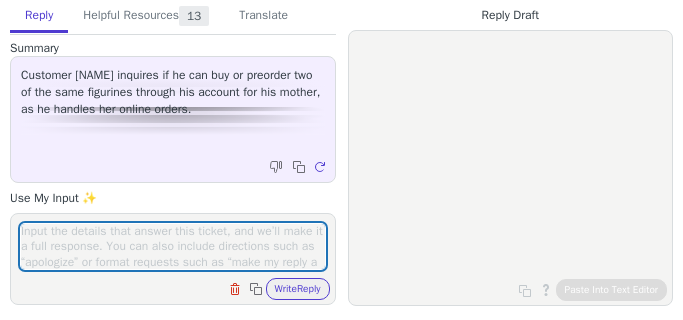 scroll, scrollTop: 0, scrollLeft: 0, axis: both 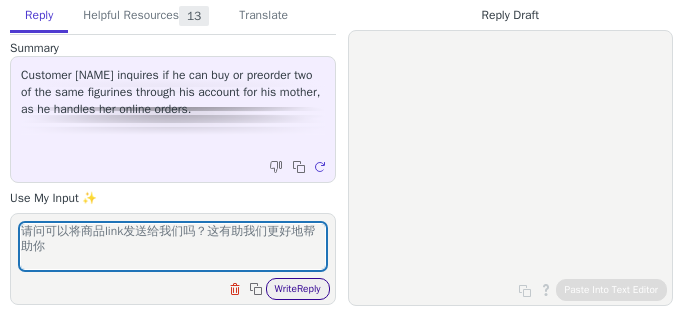 type on "请问可以将商品link发送给我们吗？这有助我们更好地帮助你" 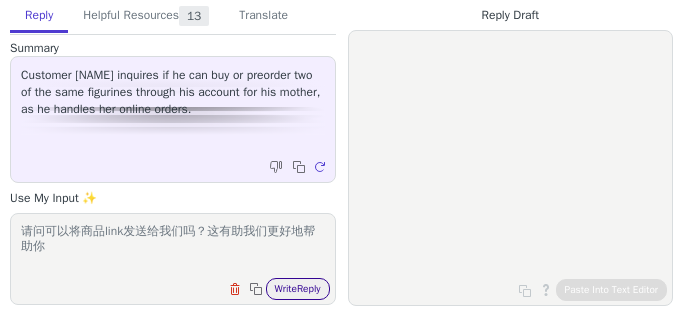 click on "Write  Reply" at bounding box center [298, 289] 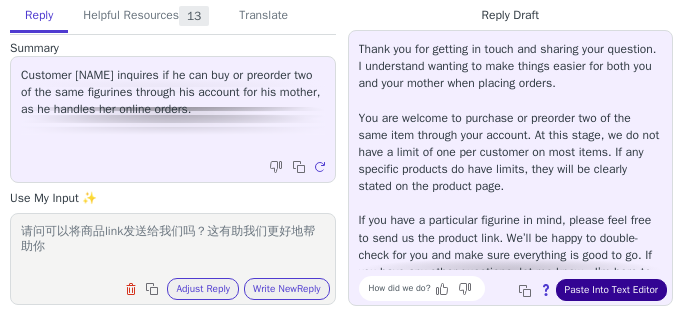 click on "Paste Into Text Editor" at bounding box center (611, 290) 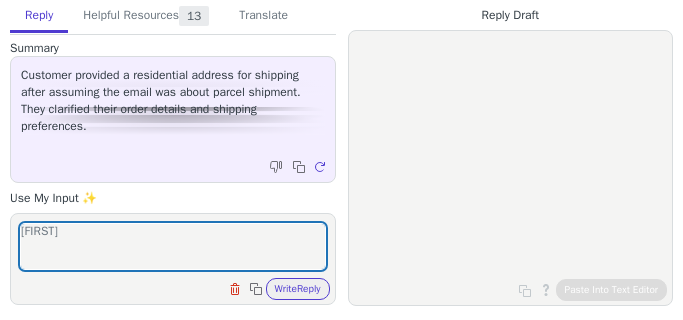 scroll, scrollTop: 0, scrollLeft: 0, axis: both 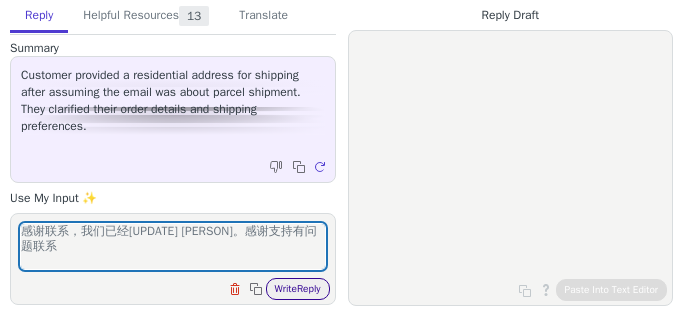 type on "感谢联系，我们已经[UPDATE] [PERSON]。感谢支持有问题联系" 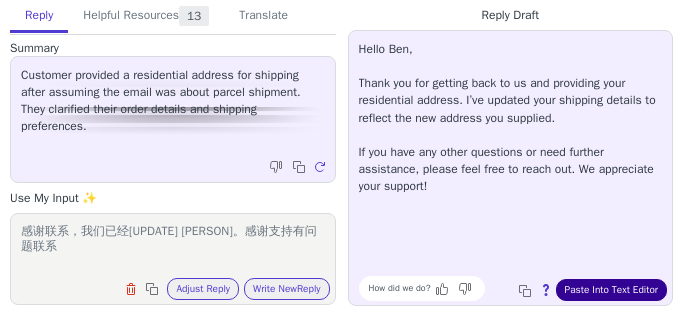 click on "Paste Into Text Editor" at bounding box center [611, 290] 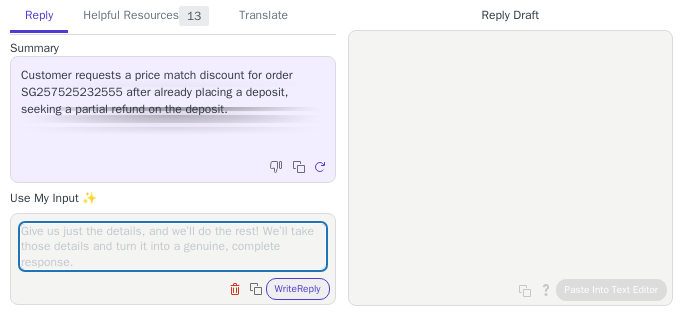 scroll, scrollTop: 0, scrollLeft: 0, axis: both 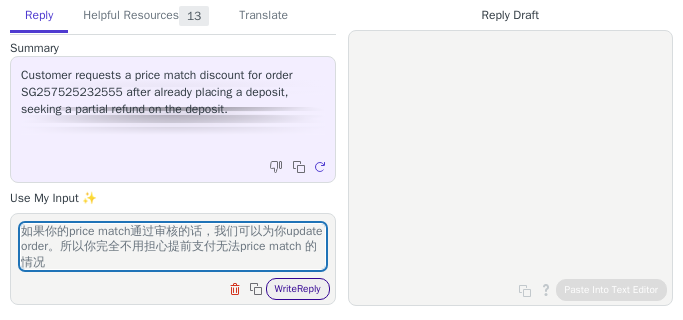 type on "如果你的price match通过审核的话，我们可以为你update order。所以你完全不用担心提前支付无法price match 的情况" 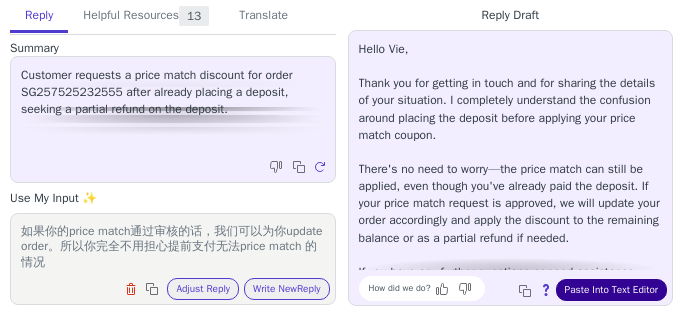 click on "Paste Into Text Editor" at bounding box center [611, 290] 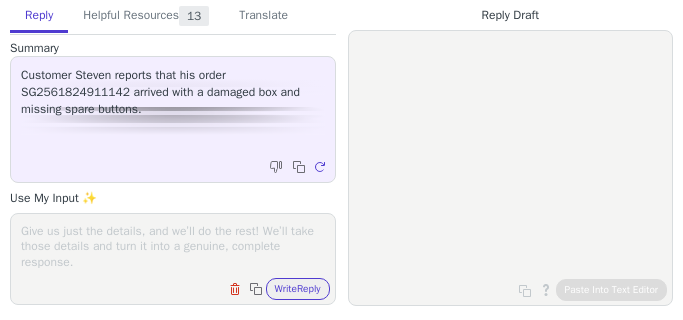 scroll, scrollTop: 0, scrollLeft: 0, axis: both 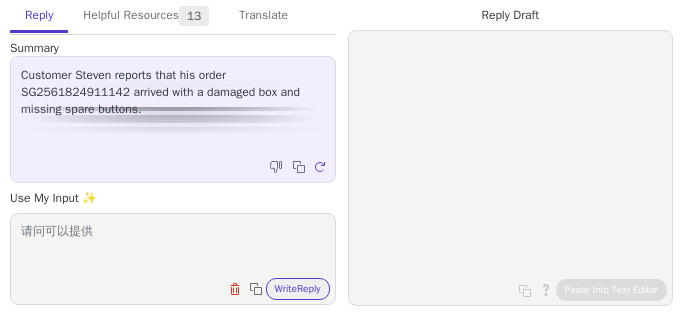 click on "请问可以提供" at bounding box center [173, 246] 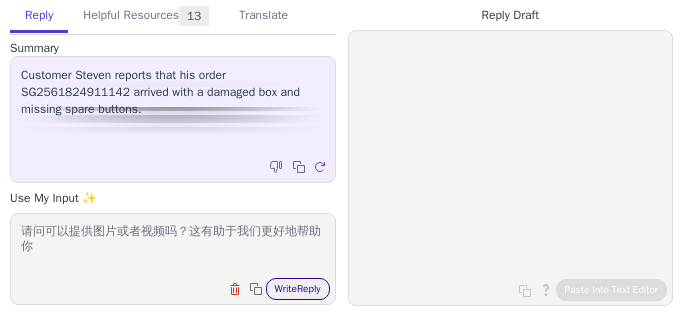 type on "请问可以提供图片或者视频吗？这有助于我们更好地帮助你" 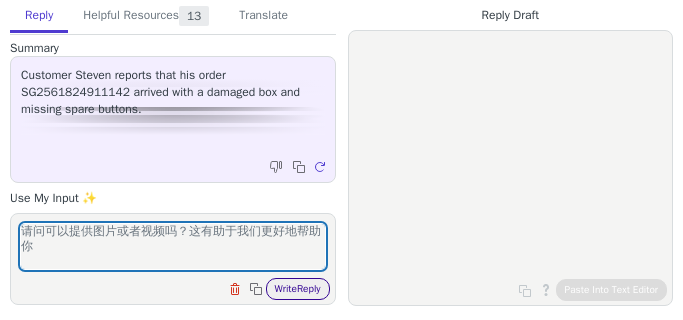 click on "Write  Reply" at bounding box center [298, 289] 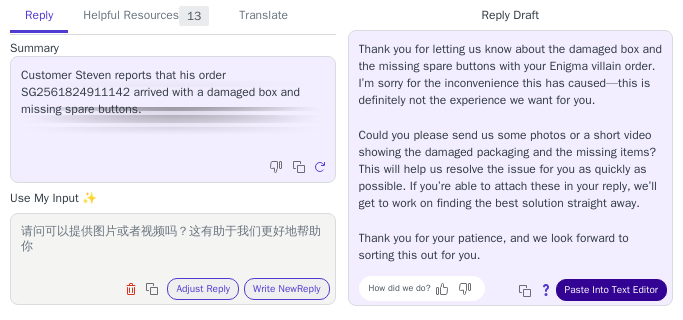 scroll, scrollTop: 28, scrollLeft: 0, axis: vertical 